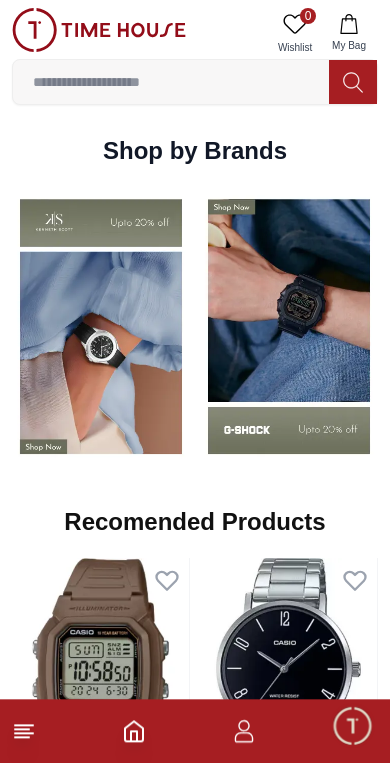 scroll, scrollTop: 1893, scrollLeft: 0, axis: vertical 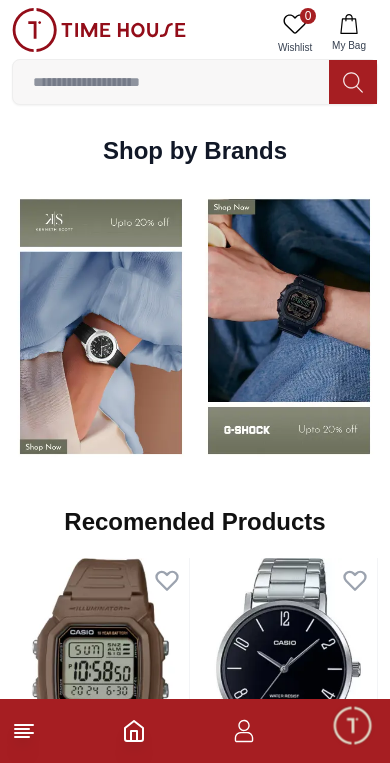 click 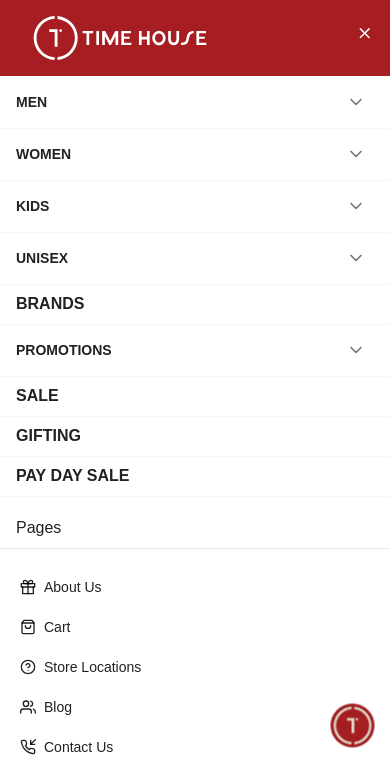 click 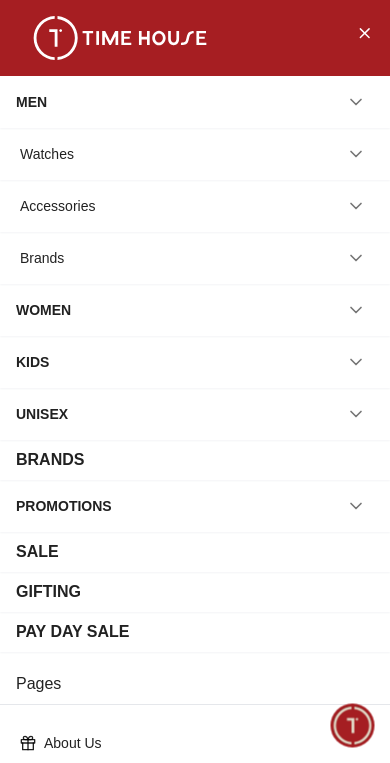 click 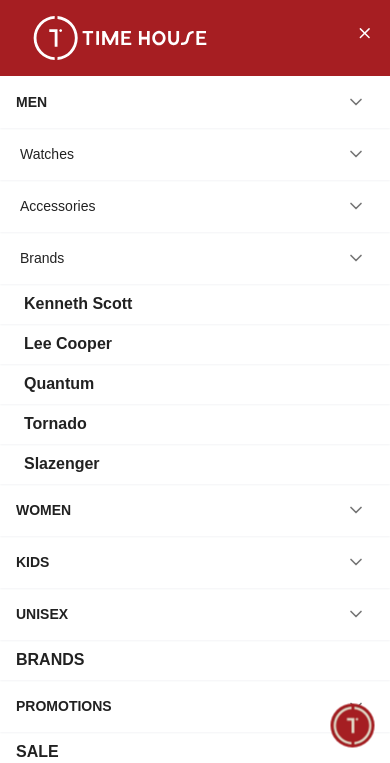 click on "Lee Cooper" at bounding box center (68, 344) 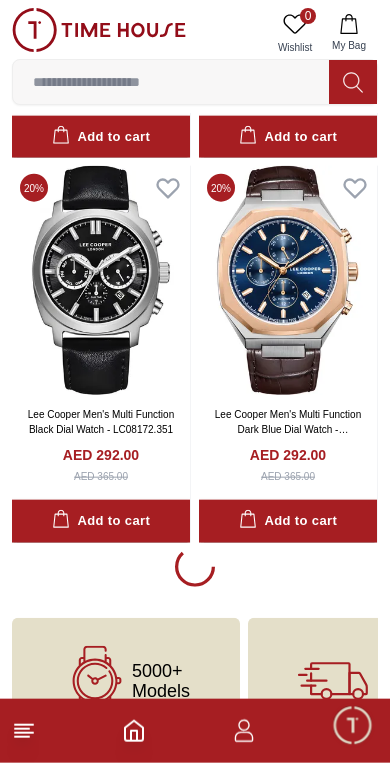 scroll, scrollTop: 4016, scrollLeft: 0, axis: vertical 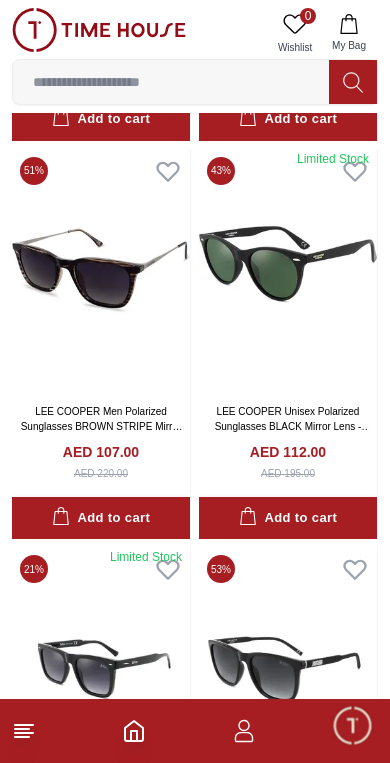click 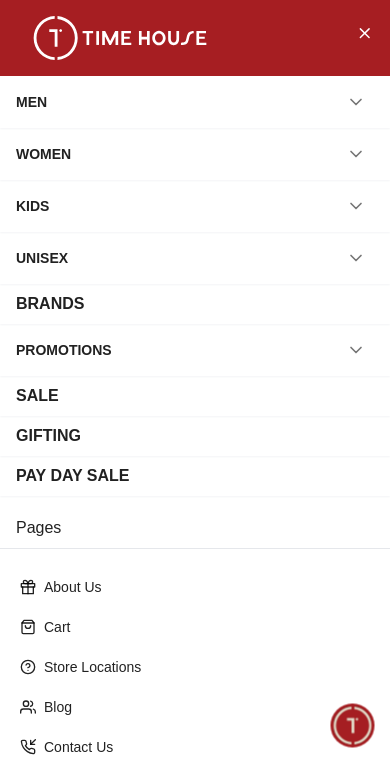 click 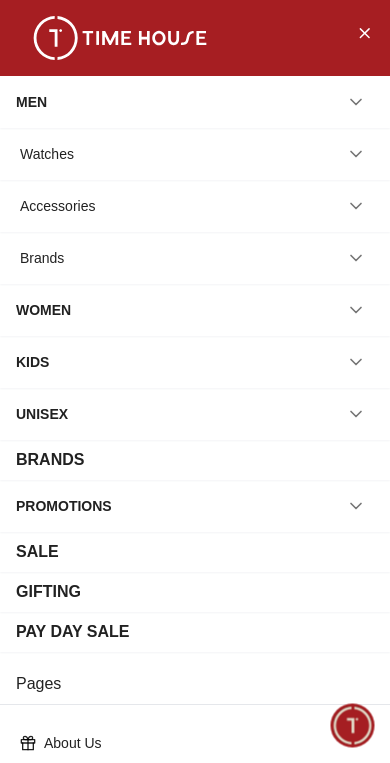 click 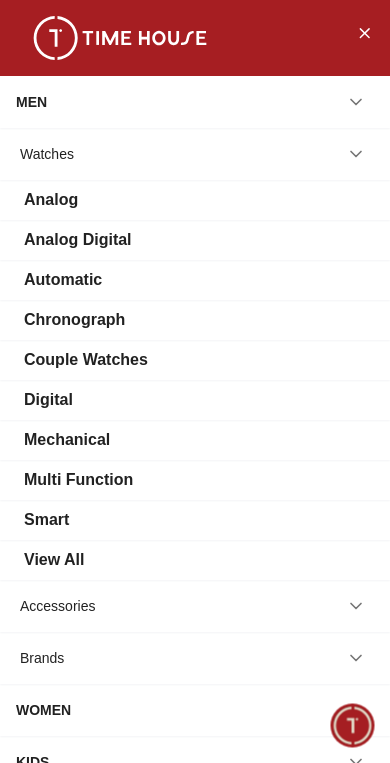 click on "Automatic" at bounding box center [63, 280] 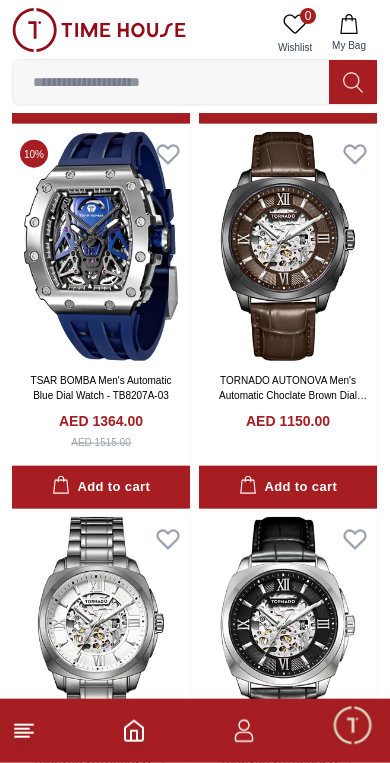 scroll, scrollTop: 2773, scrollLeft: 0, axis: vertical 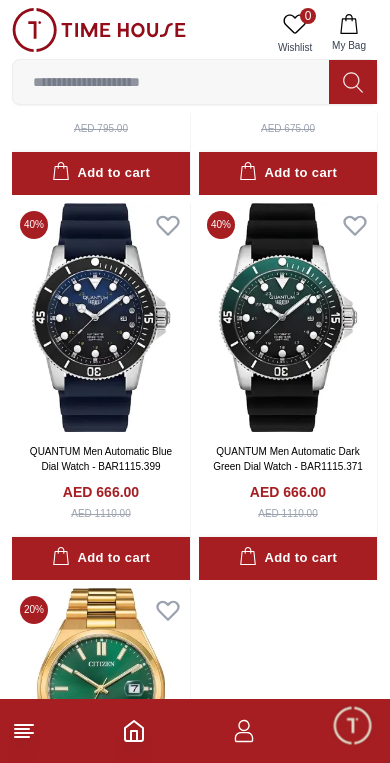 click 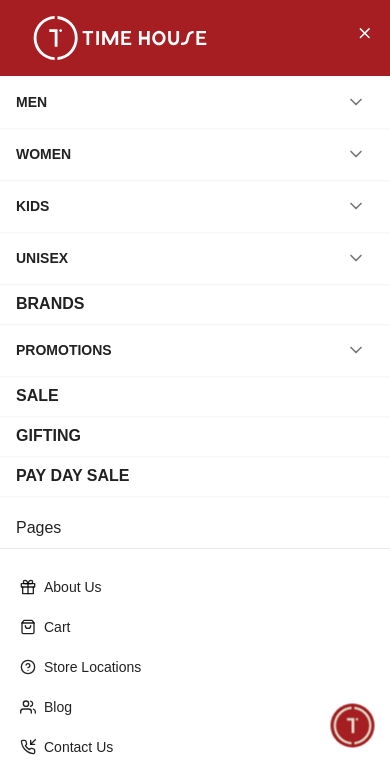 click at bounding box center (356, 102) 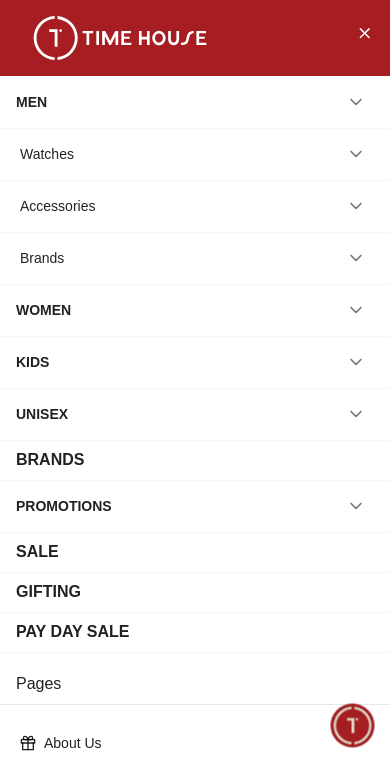 click at bounding box center [356, 154] 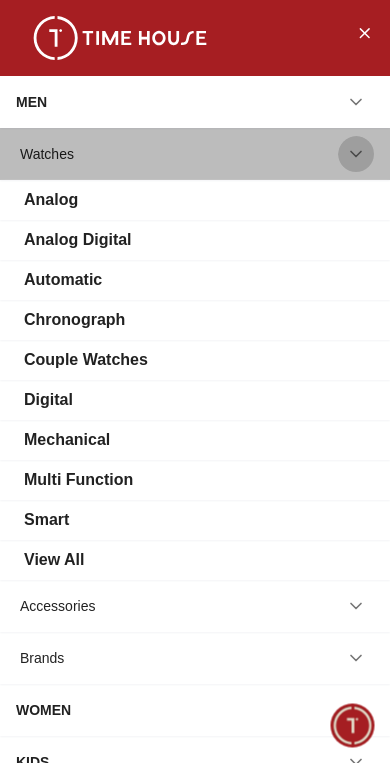 click at bounding box center (356, 154) 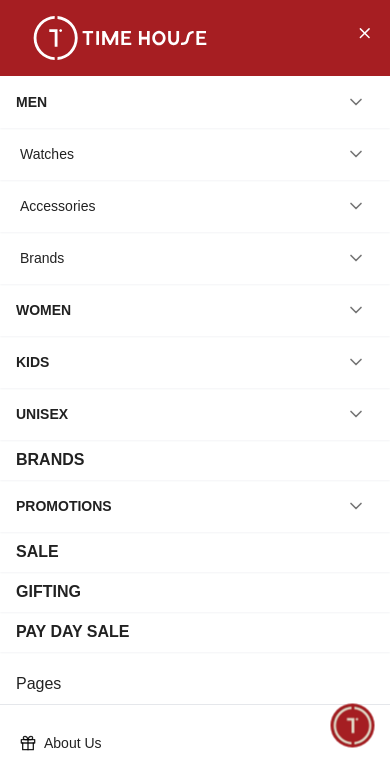 click 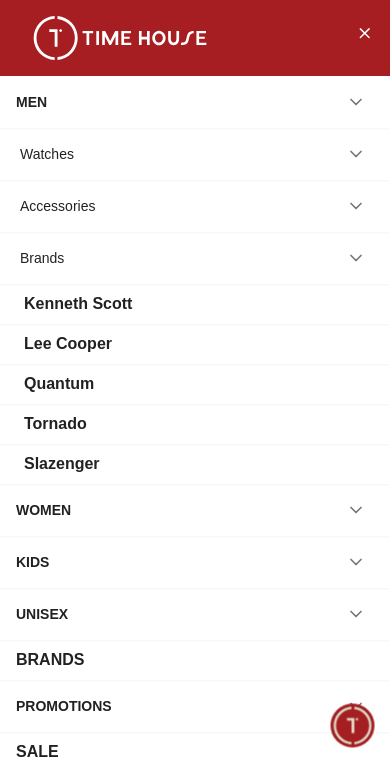 click on "Quantum" at bounding box center [59, 384] 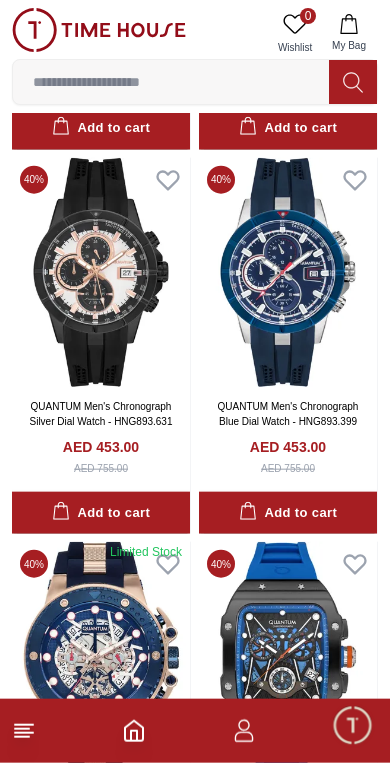 scroll, scrollTop: 2085, scrollLeft: 0, axis: vertical 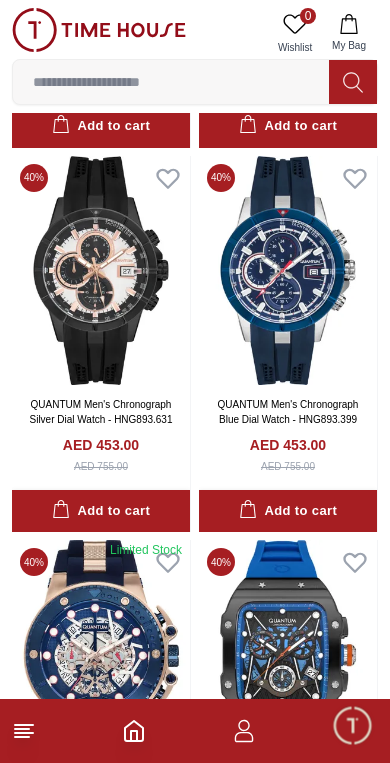 click 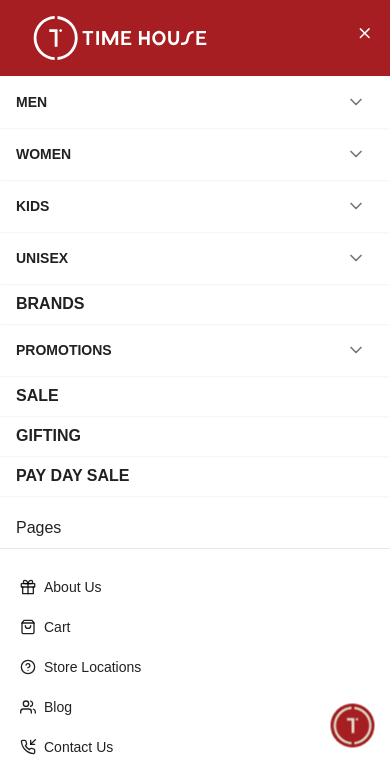 click on "BRANDS" at bounding box center (195, 304) 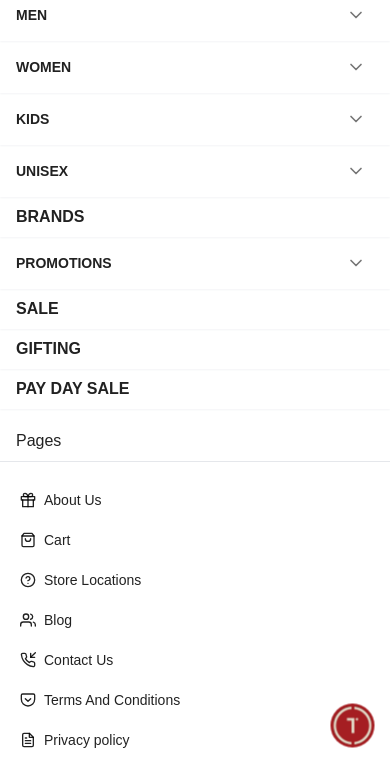 scroll, scrollTop: 88, scrollLeft: 0, axis: vertical 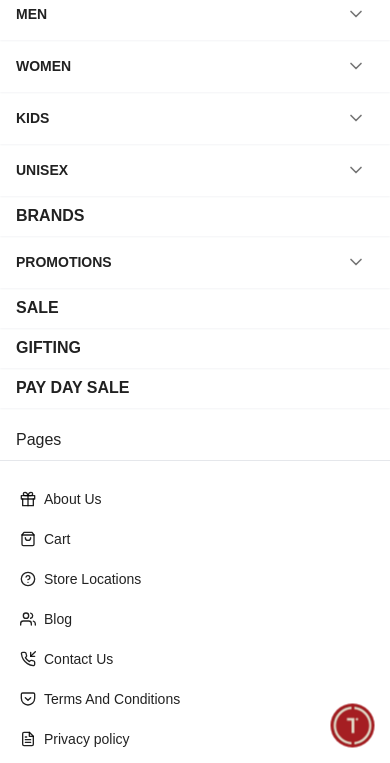 click at bounding box center (356, 262) 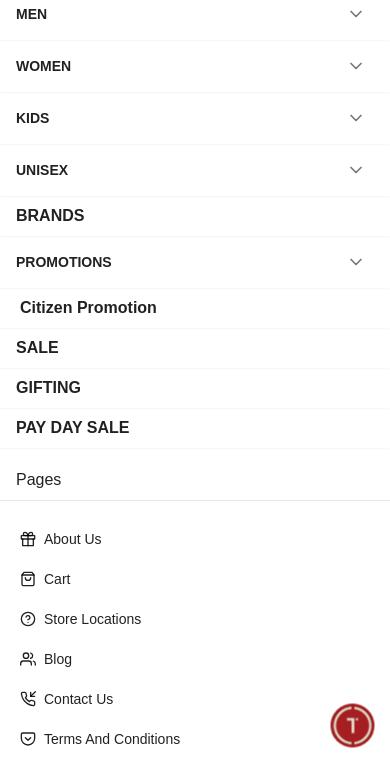 click 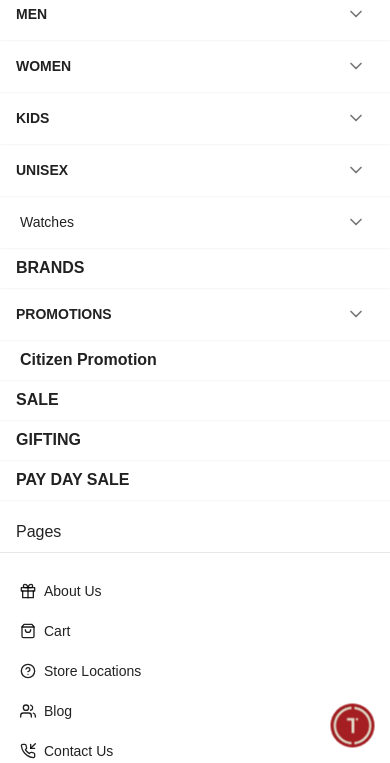 click on "BRANDS" at bounding box center [195, 268] 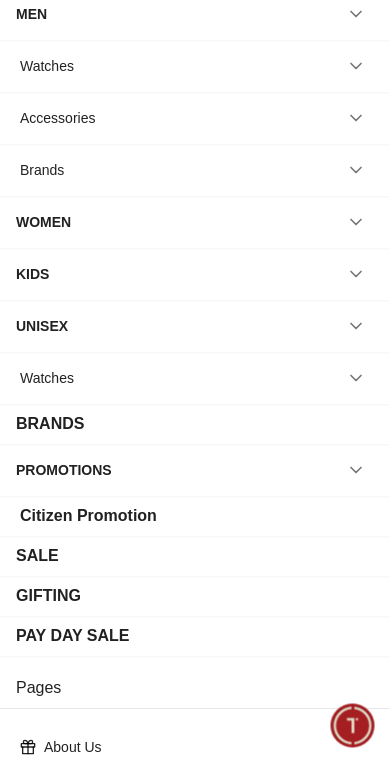 click at bounding box center (356, 170) 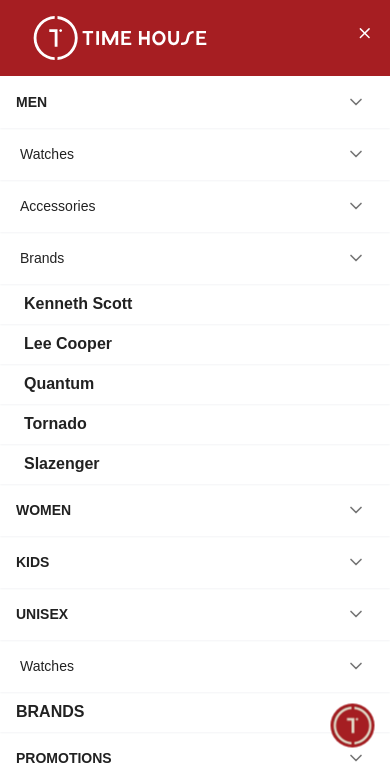 scroll, scrollTop: 0, scrollLeft: 0, axis: both 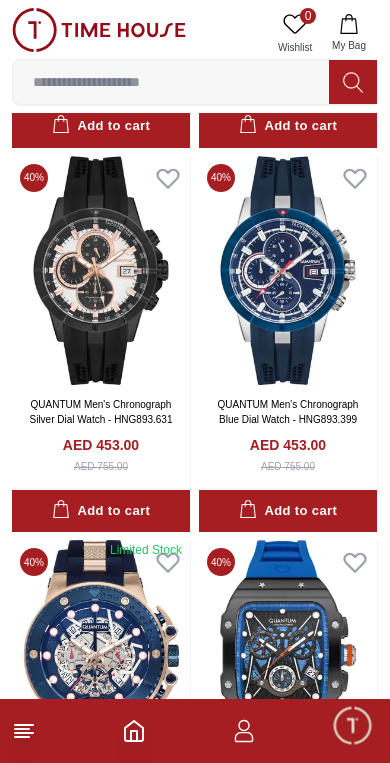 click at bounding box center [171, 82] 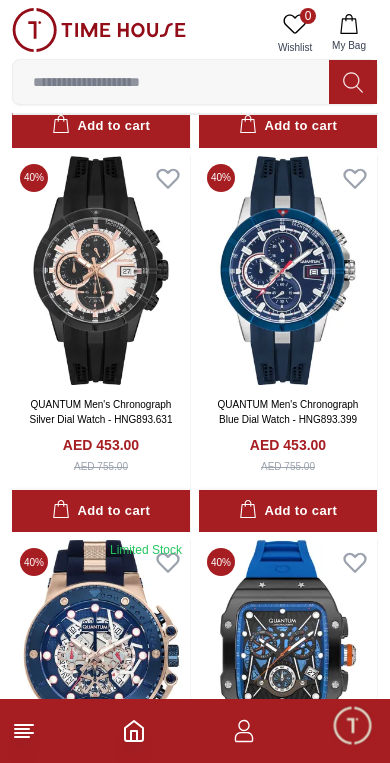 scroll, scrollTop: 1984, scrollLeft: 0, axis: vertical 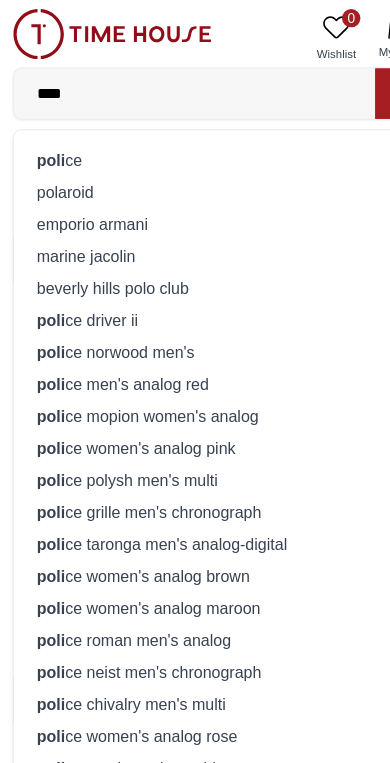 type on "****" 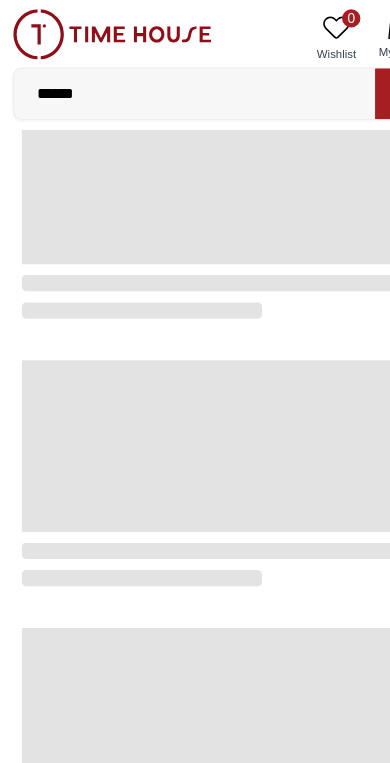 scroll, scrollTop: 0, scrollLeft: 0, axis: both 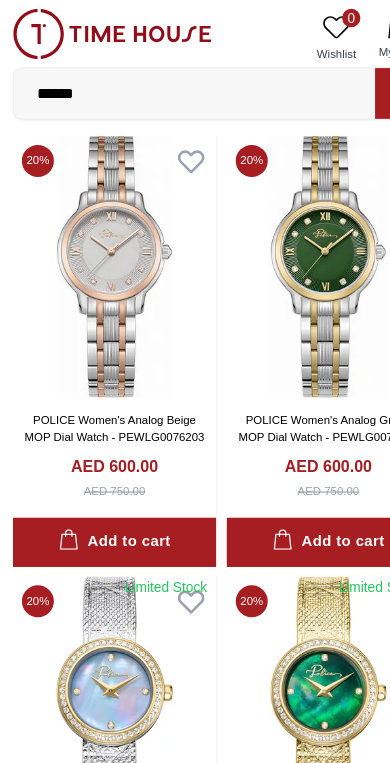 click on "******" at bounding box center (171, 82) 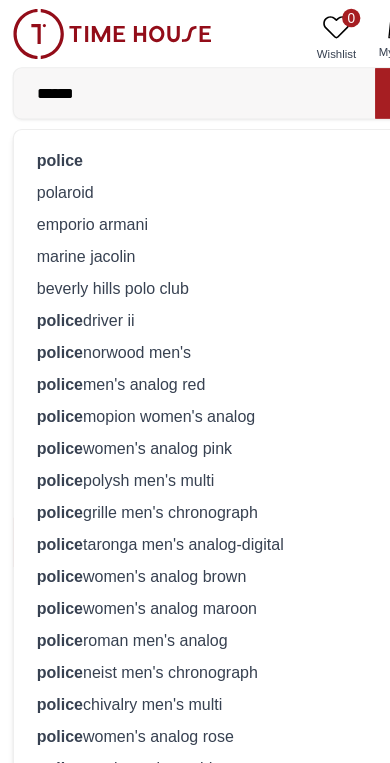 scroll, scrollTop: 370, scrollLeft: 0, axis: vertical 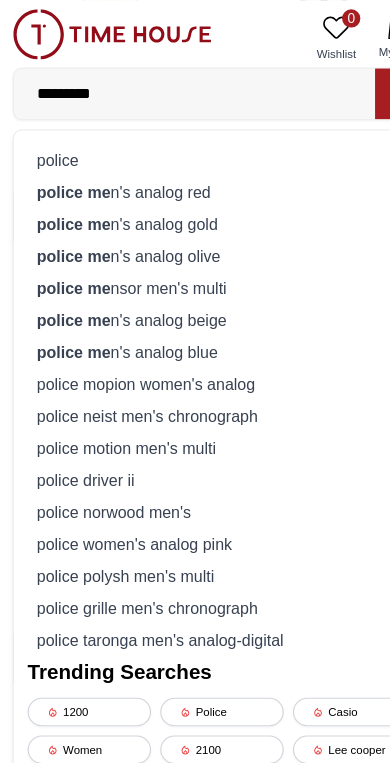 type on "**********" 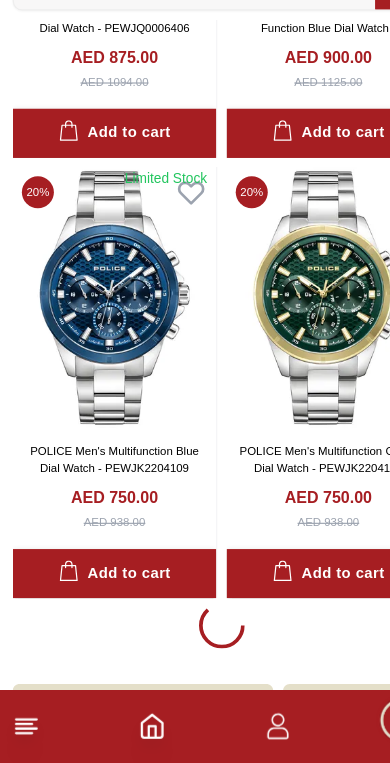 scroll, scrollTop: 3546, scrollLeft: 0, axis: vertical 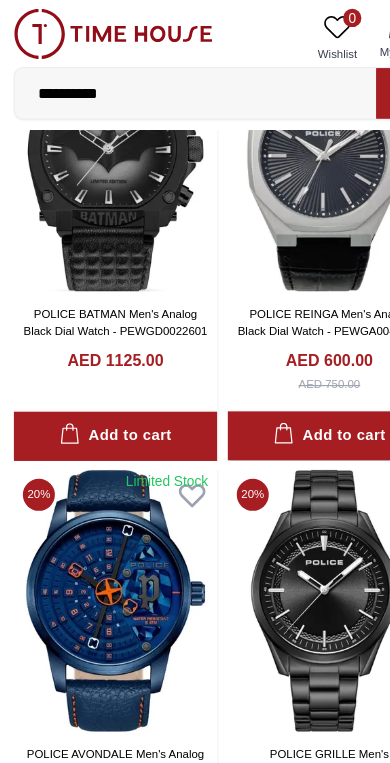 click on "**********" at bounding box center [171, 82] 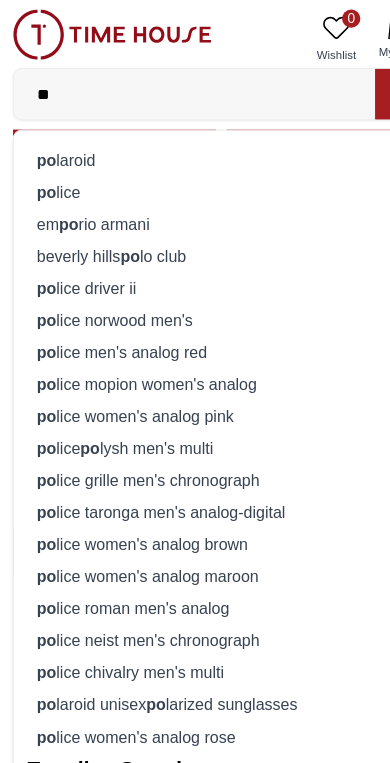 type on "*" 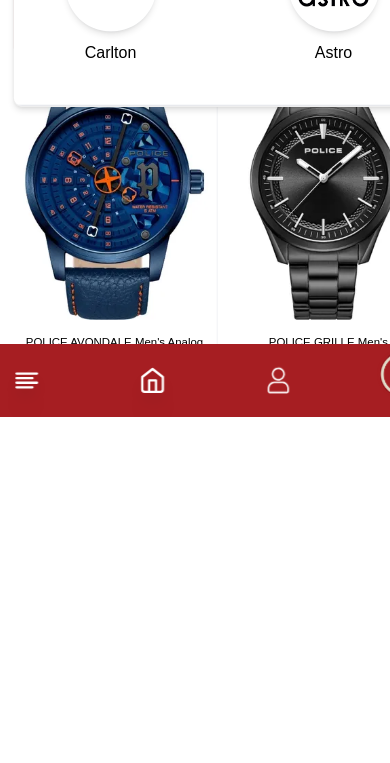 type 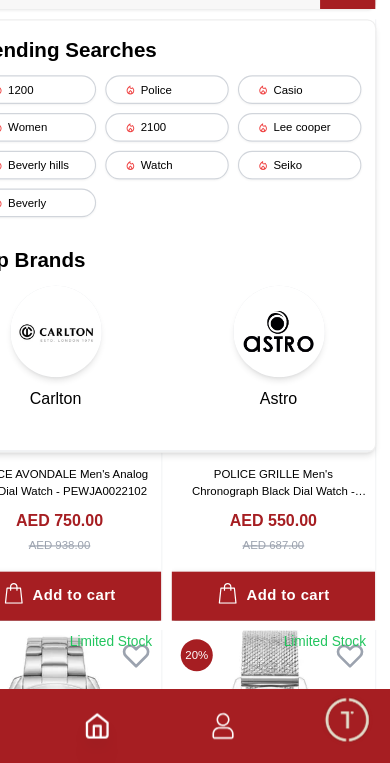 scroll, scrollTop: 17268, scrollLeft: 0, axis: vertical 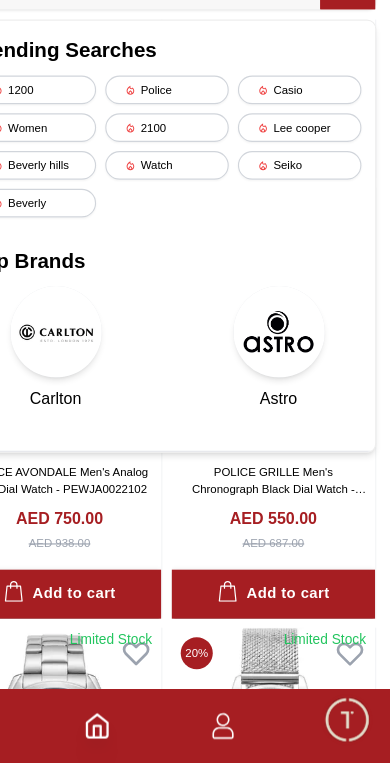 click 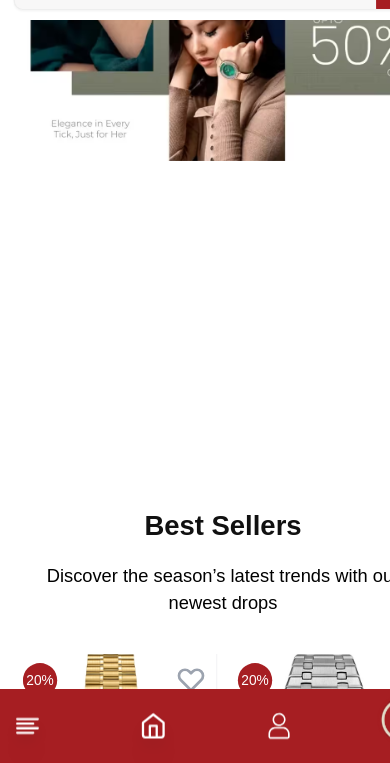 scroll, scrollTop: 294, scrollLeft: 0, axis: vertical 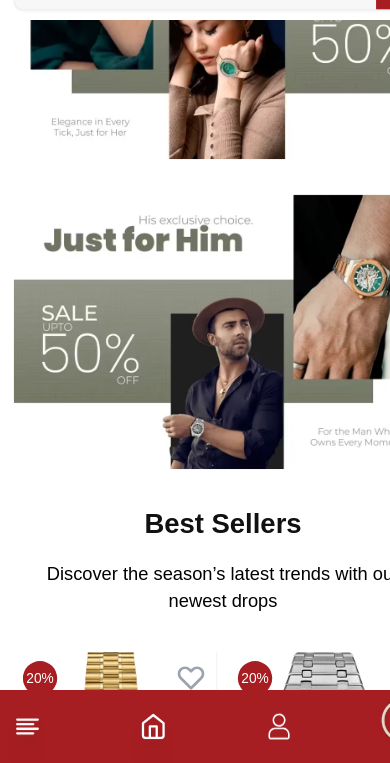 click 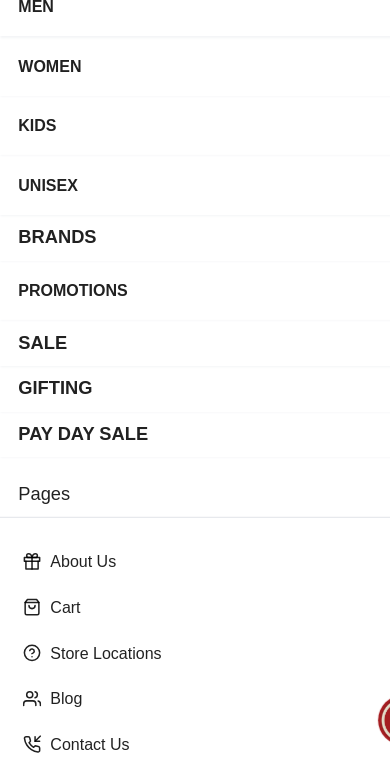 click on "Contact Us" at bounding box center [195, 747] 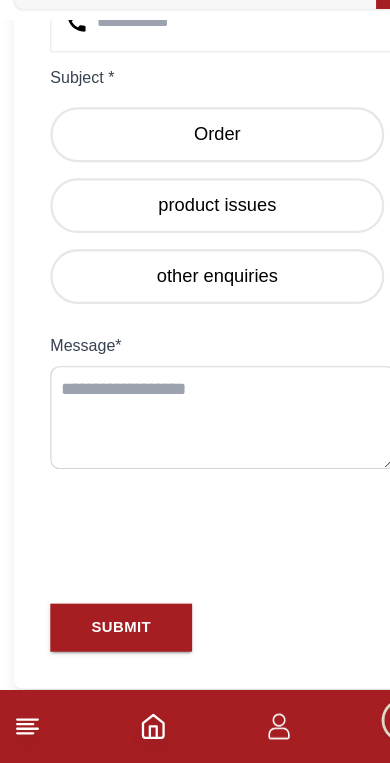 scroll, scrollTop: 1029, scrollLeft: 0, axis: vertical 